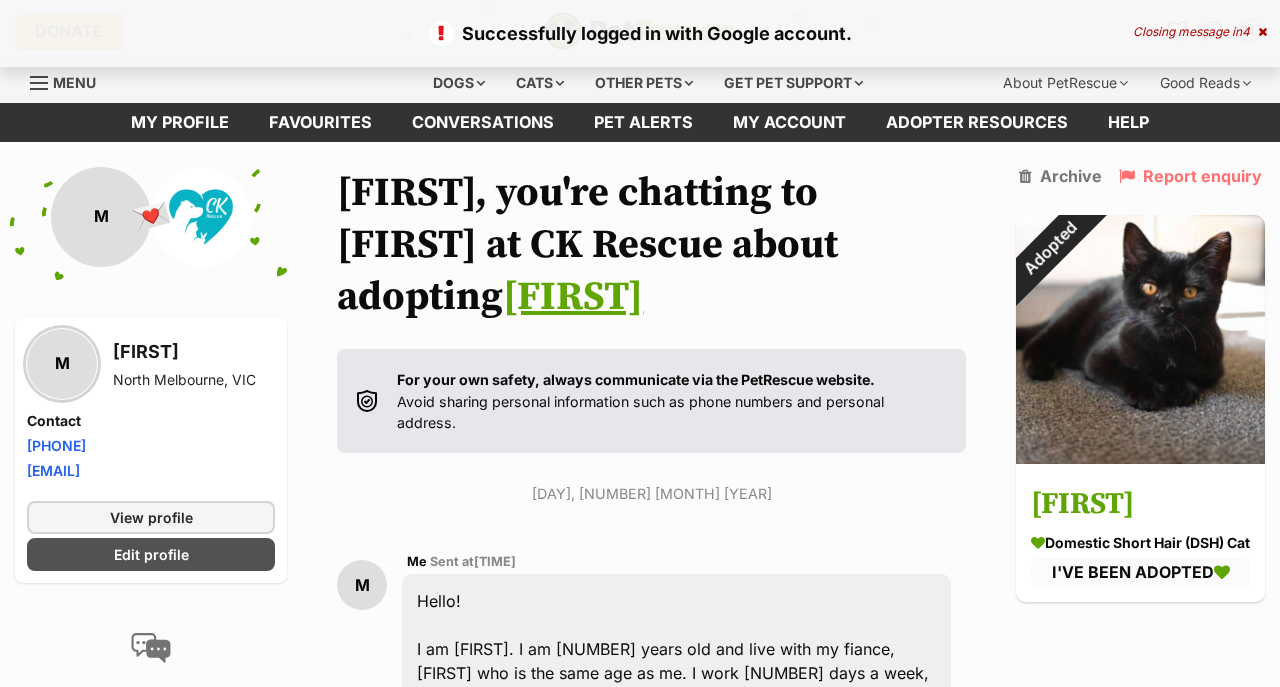 scroll, scrollTop: 0, scrollLeft: 0, axis: both 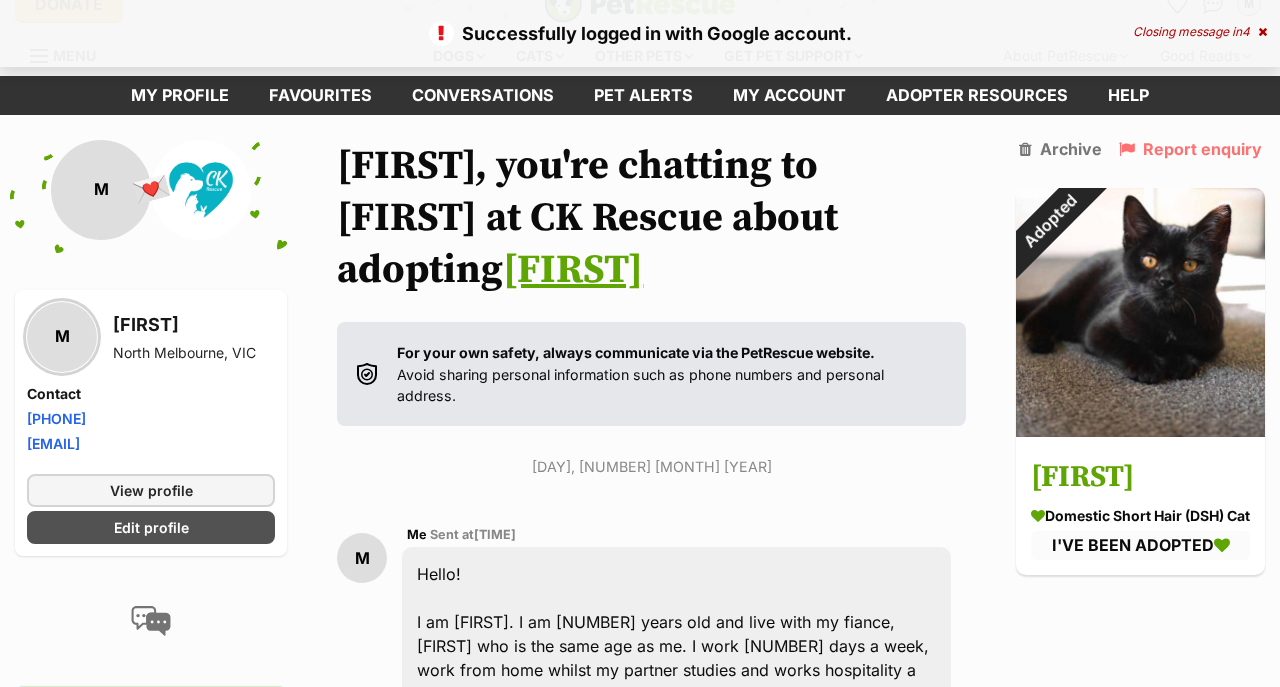 click at bounding box center (1262, 32) 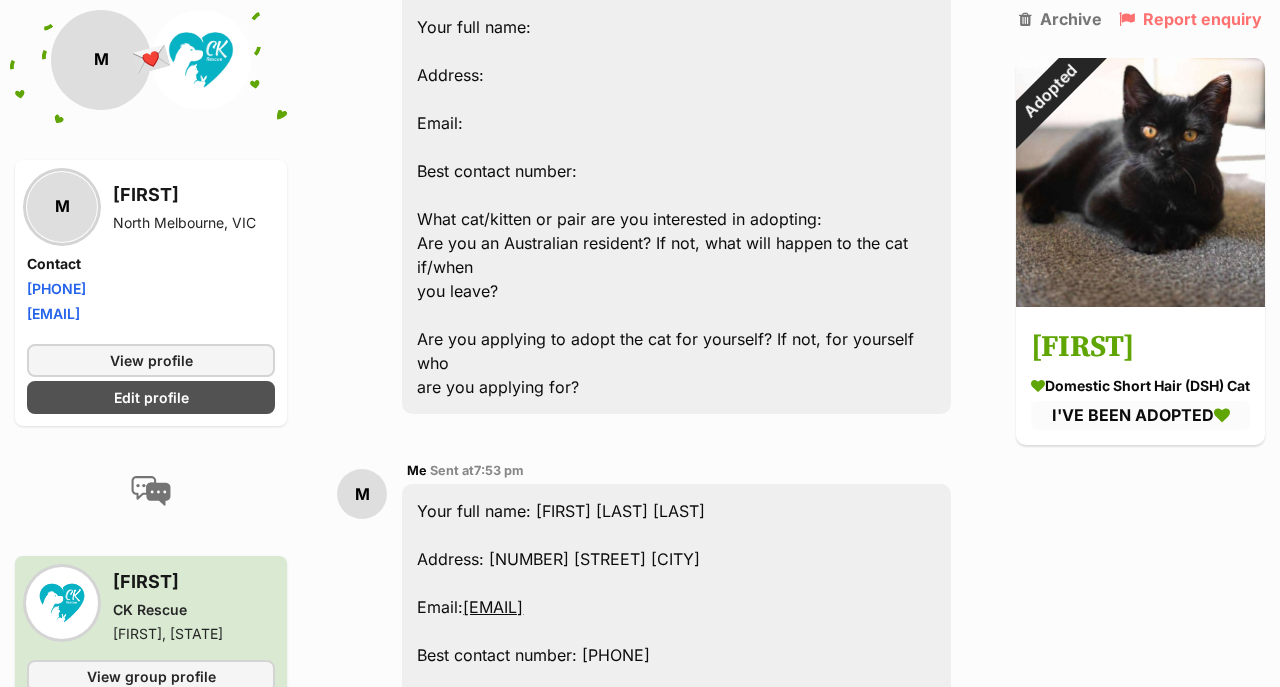 scroll, scrollTop: 0, scrollLeft: 0, axis: both 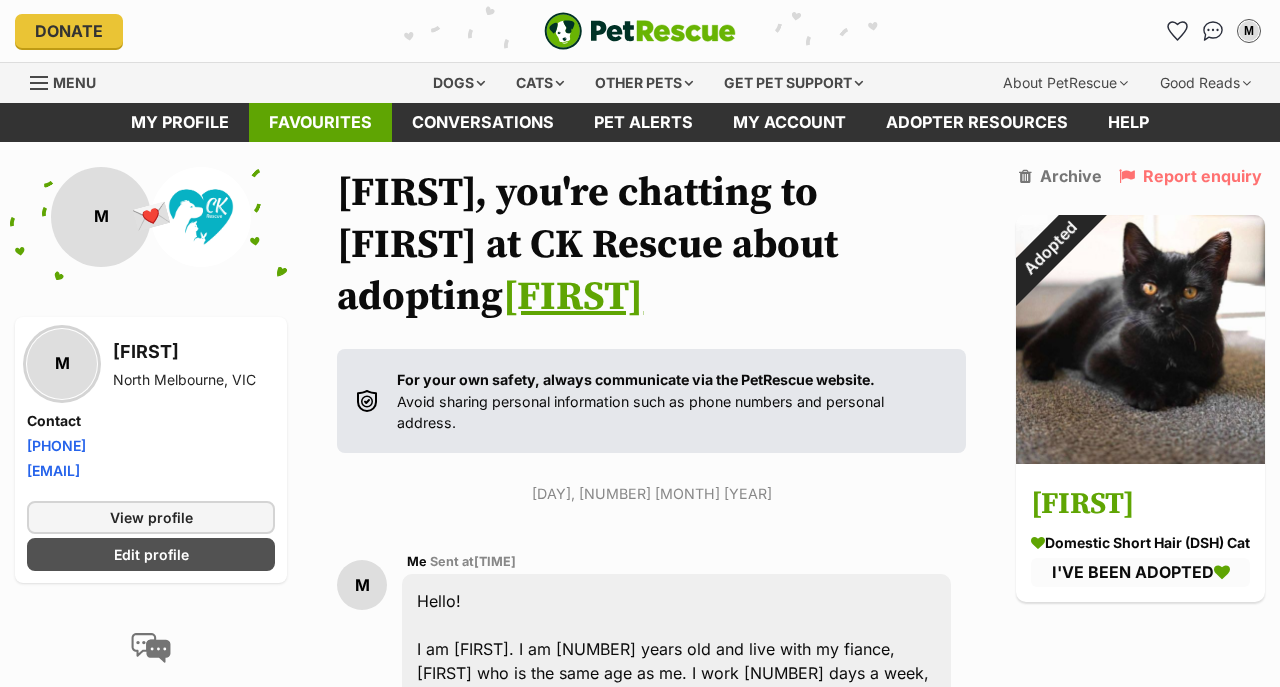 click on "Favourites" at bounding box center [320, 122] 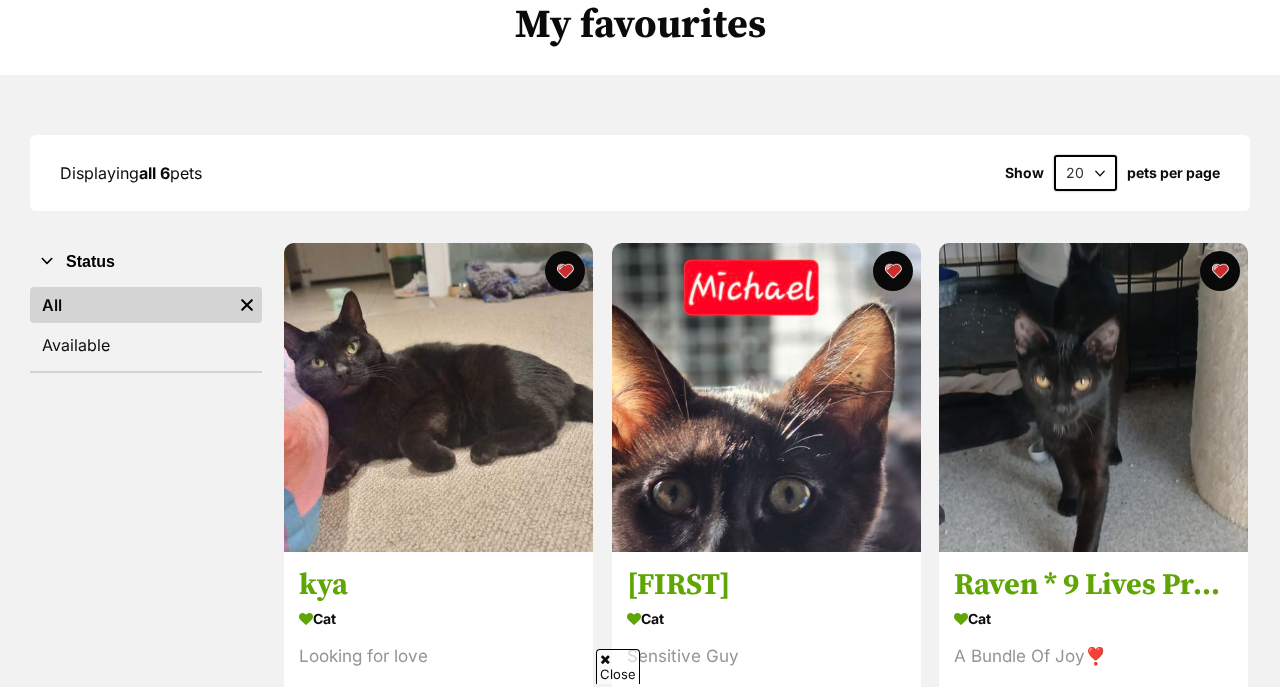 scroll, scrollTop: 166, scrollLeft: 0, axis: vertical 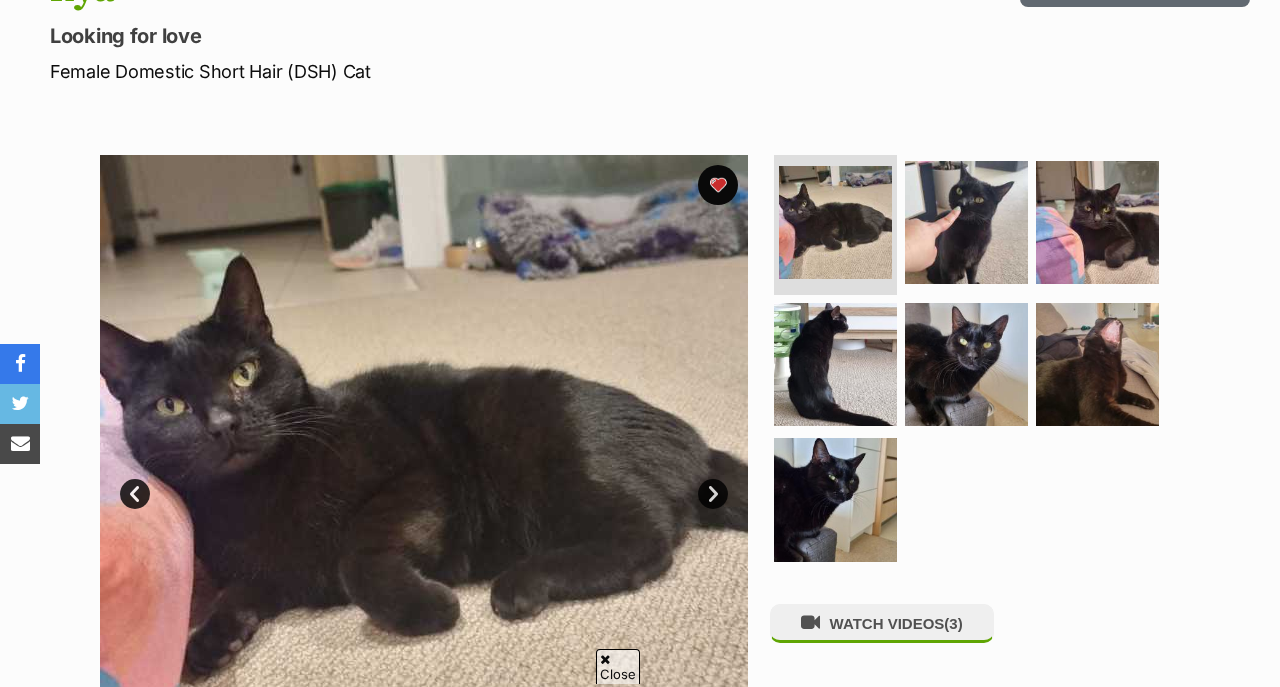 click on "Next" at bounding box center [713, 494] 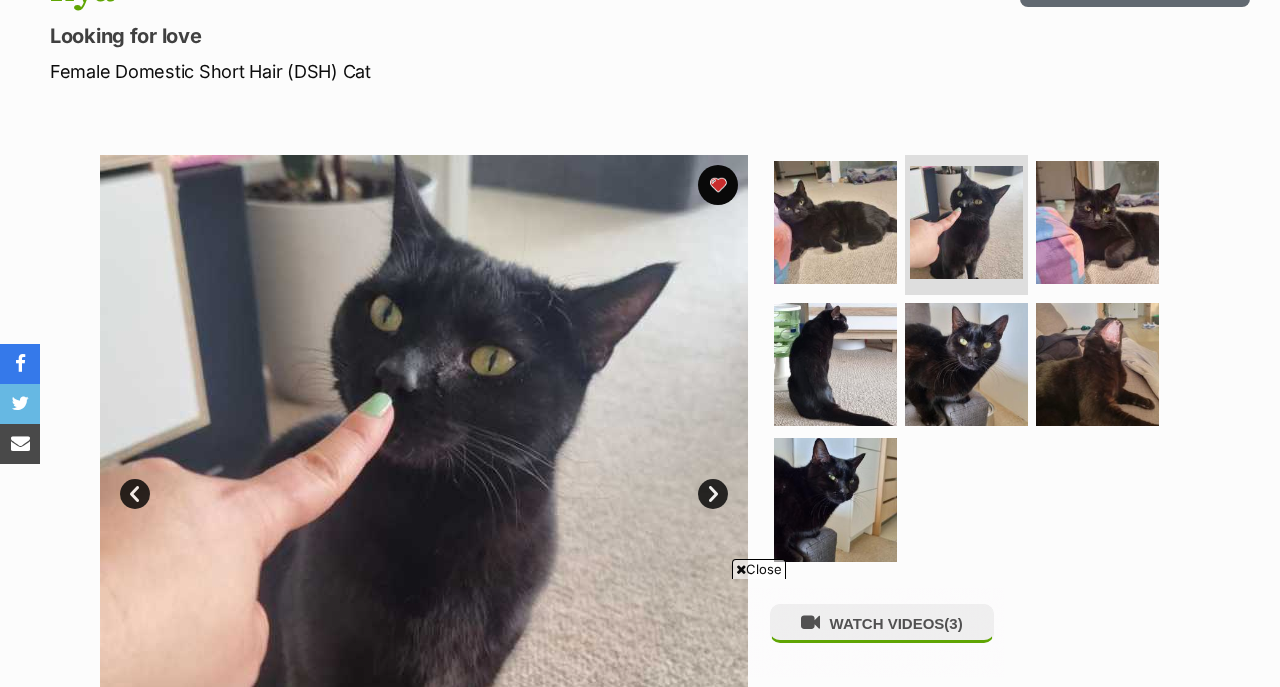 scroll, scrollTop: 0, scrollLeft: 0, axis: both 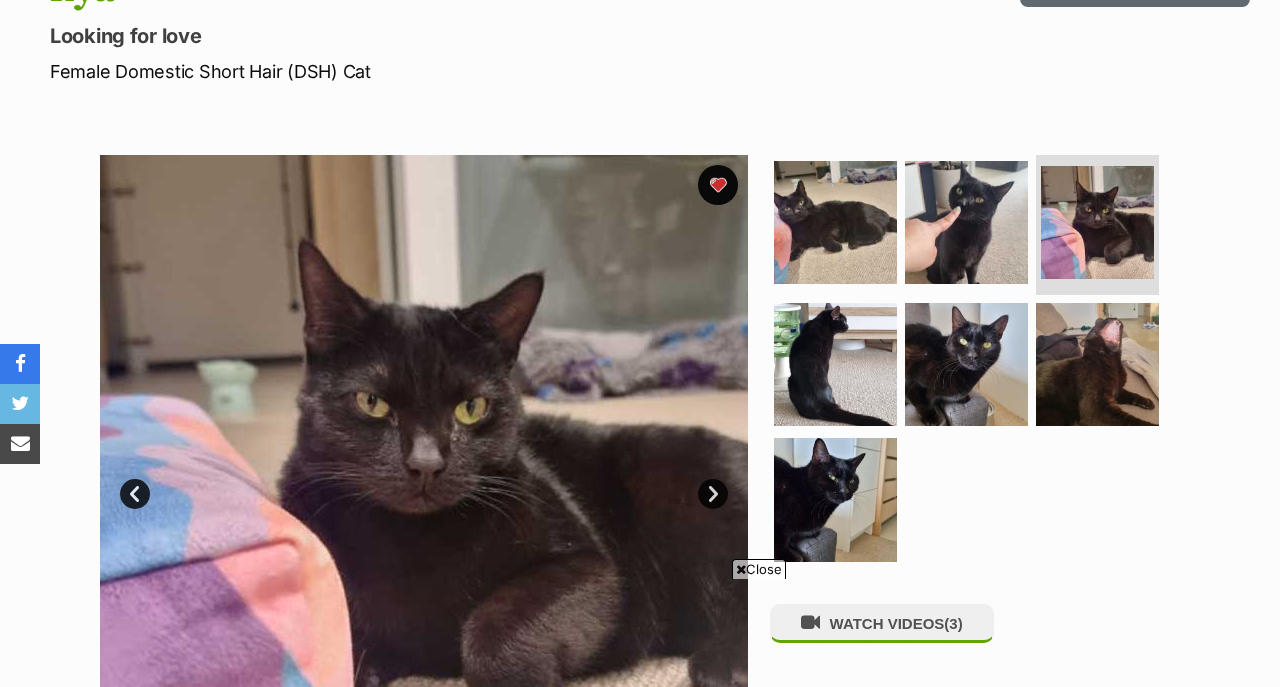 click on "Next" at bounding box center [713, 494] 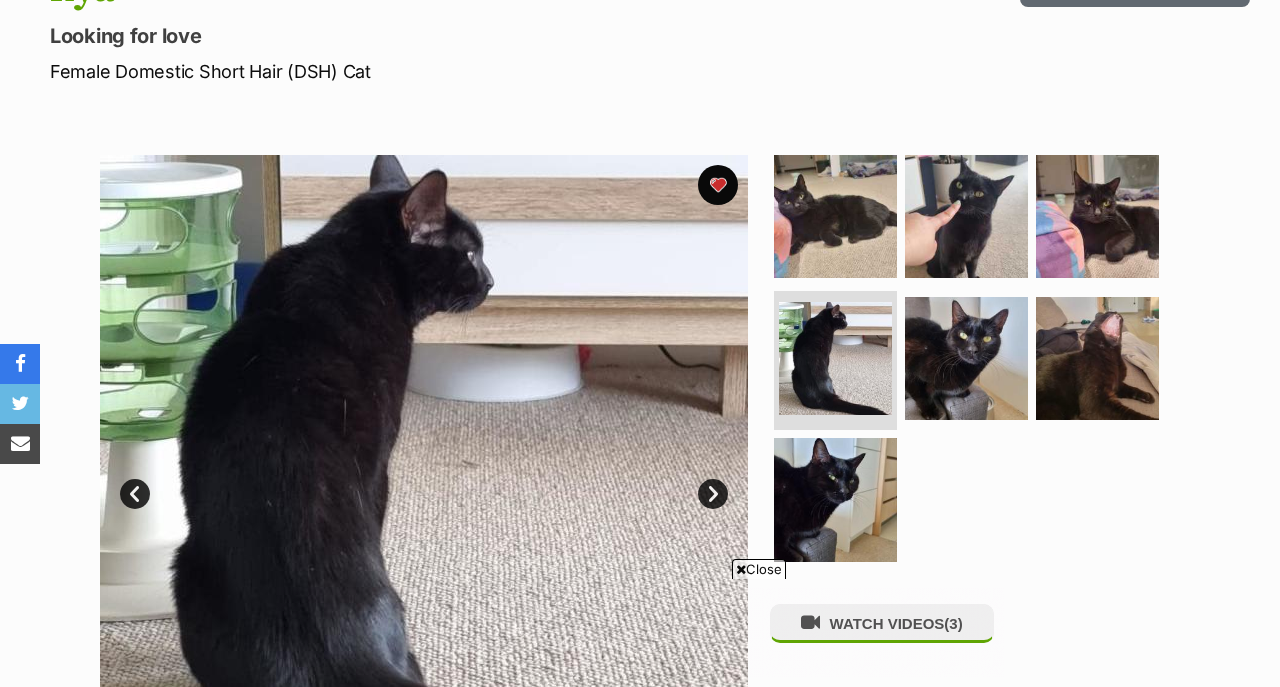 click on "Next" at bounding box center [713, 494] 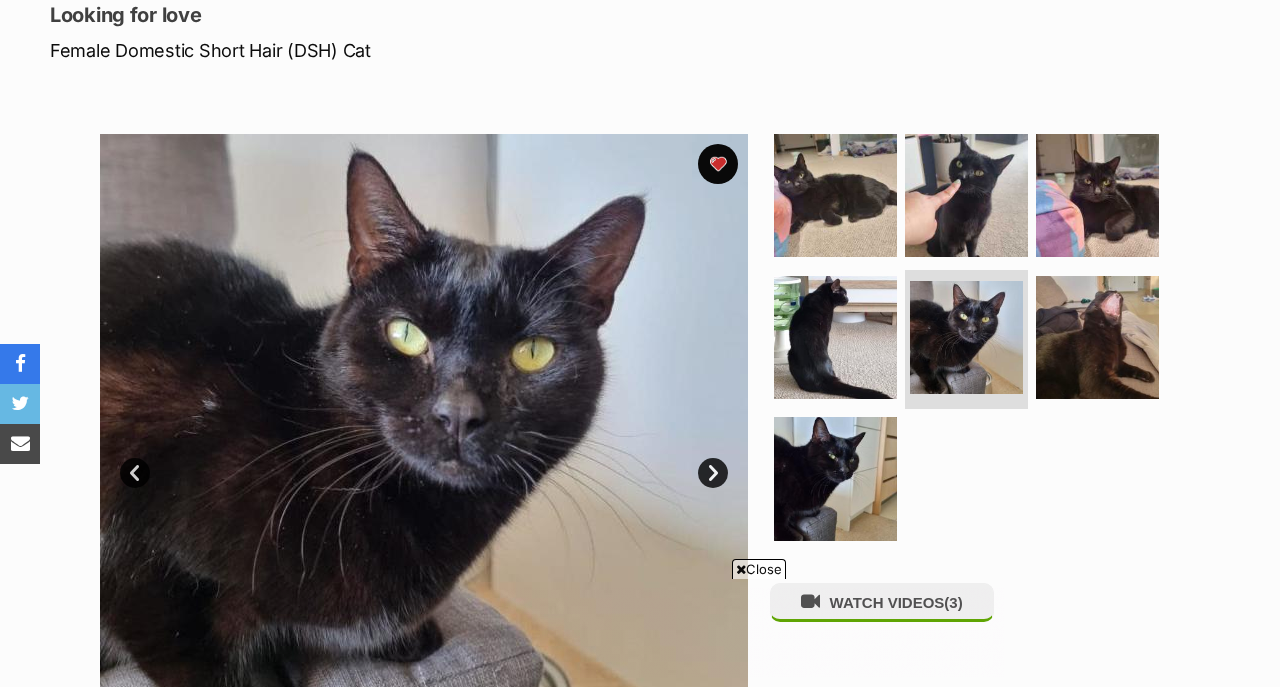 scroll, scrollTop: 312, scrollLeft: 0, axis: vertical 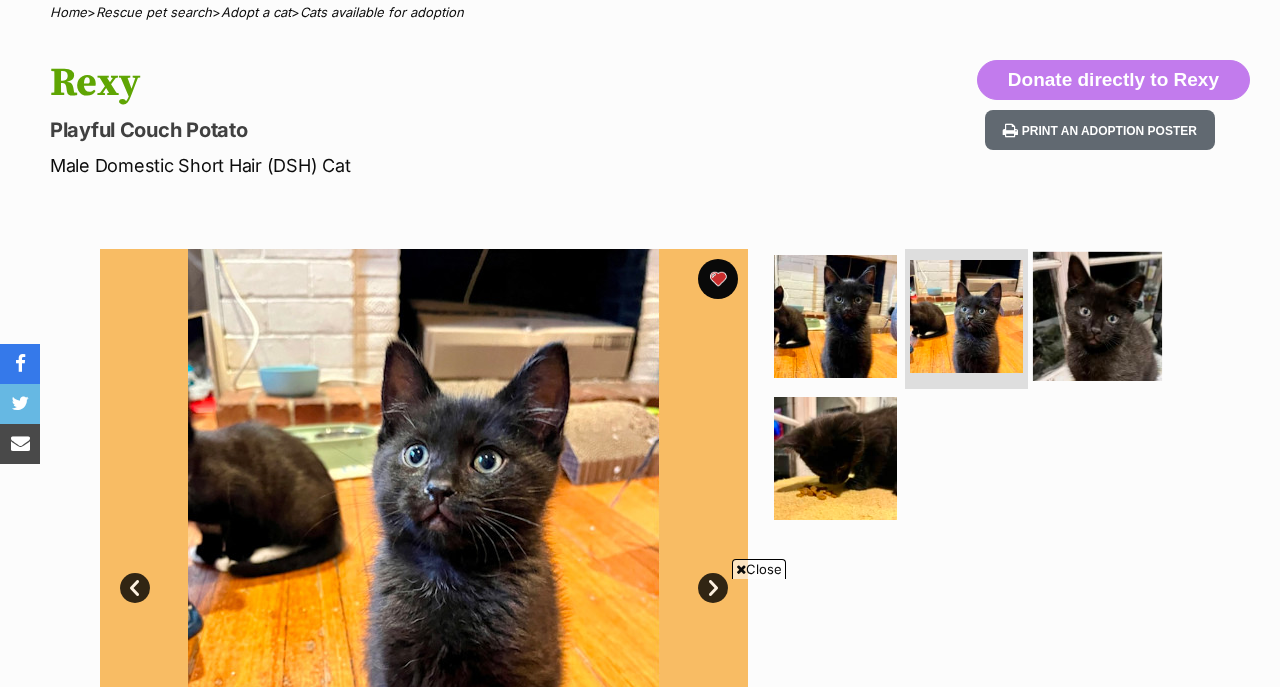 click at bounding box center [1097, 316] 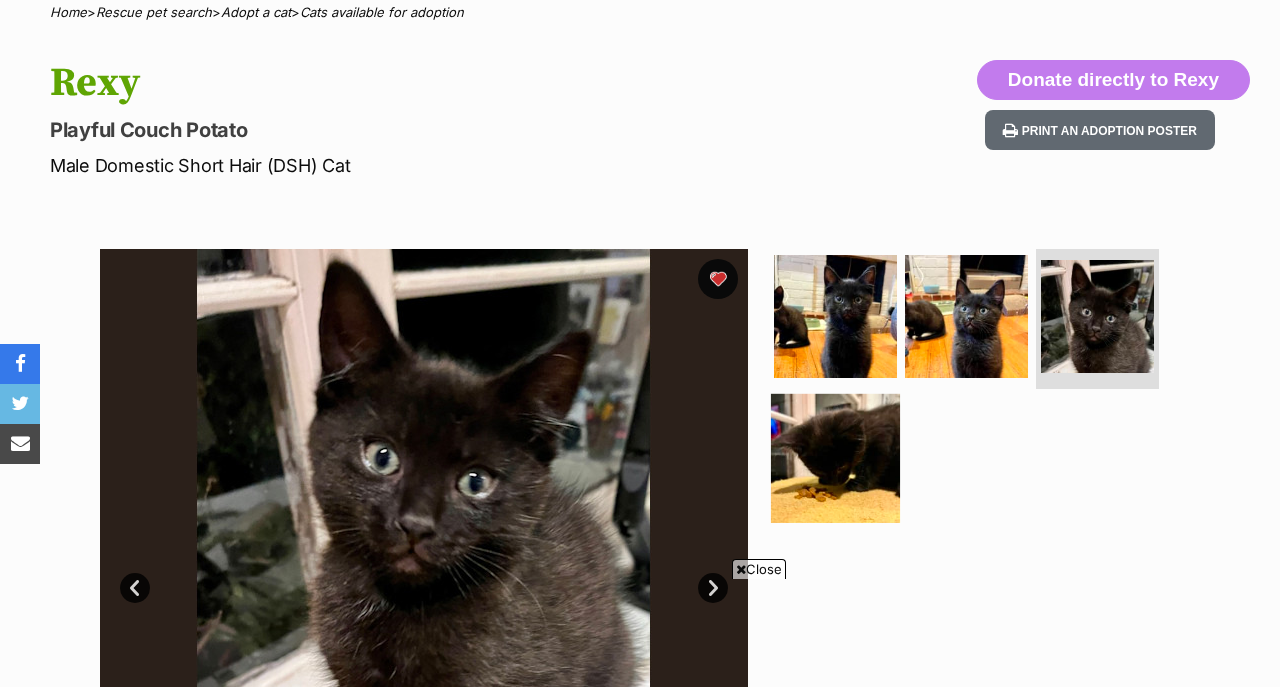 click at bounding box center [835, 457] 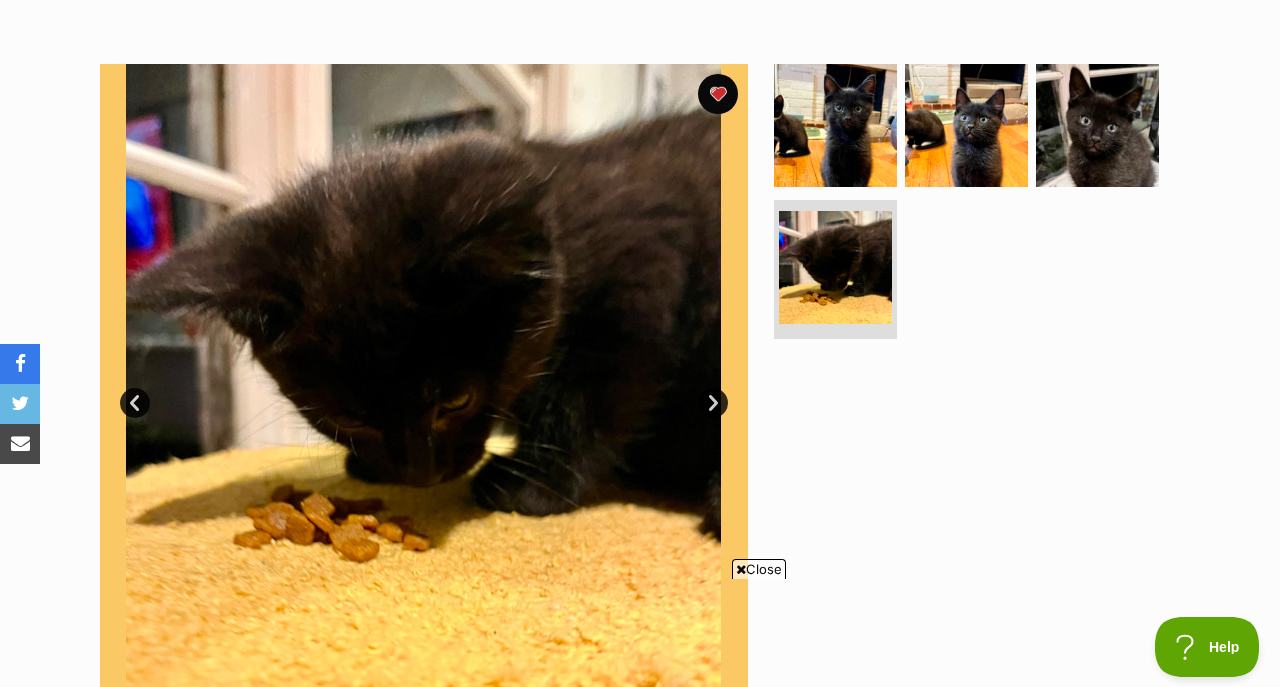 scroll, scrollTop: 351, scrollLeft: 0, axis: vertical 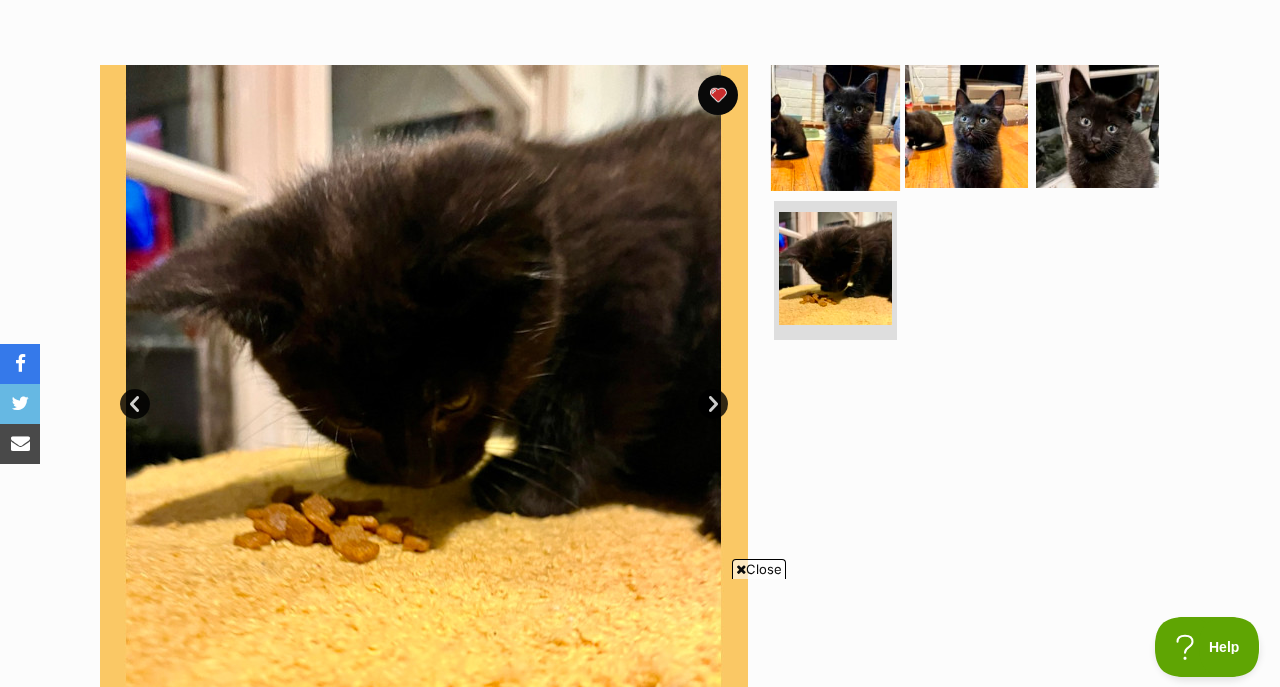 click at bounding box center (835, 126) 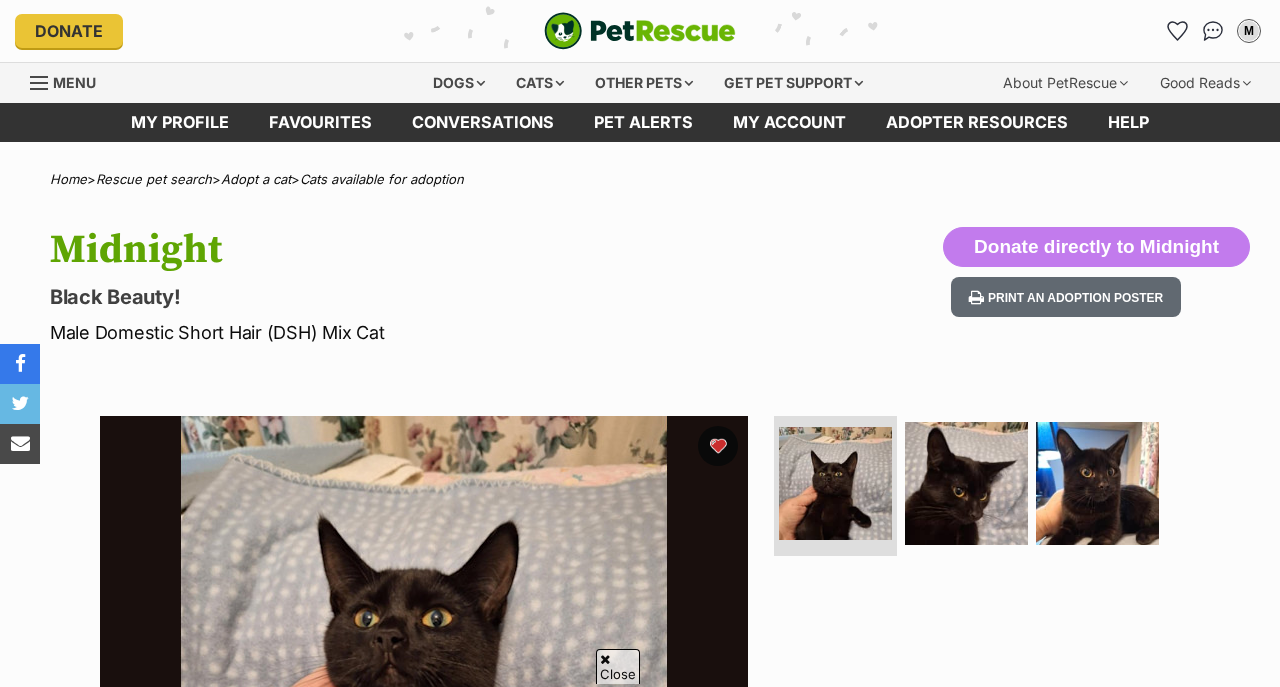 scroll, scrollTop: 265, scrollLeft: 0, axis: vertical 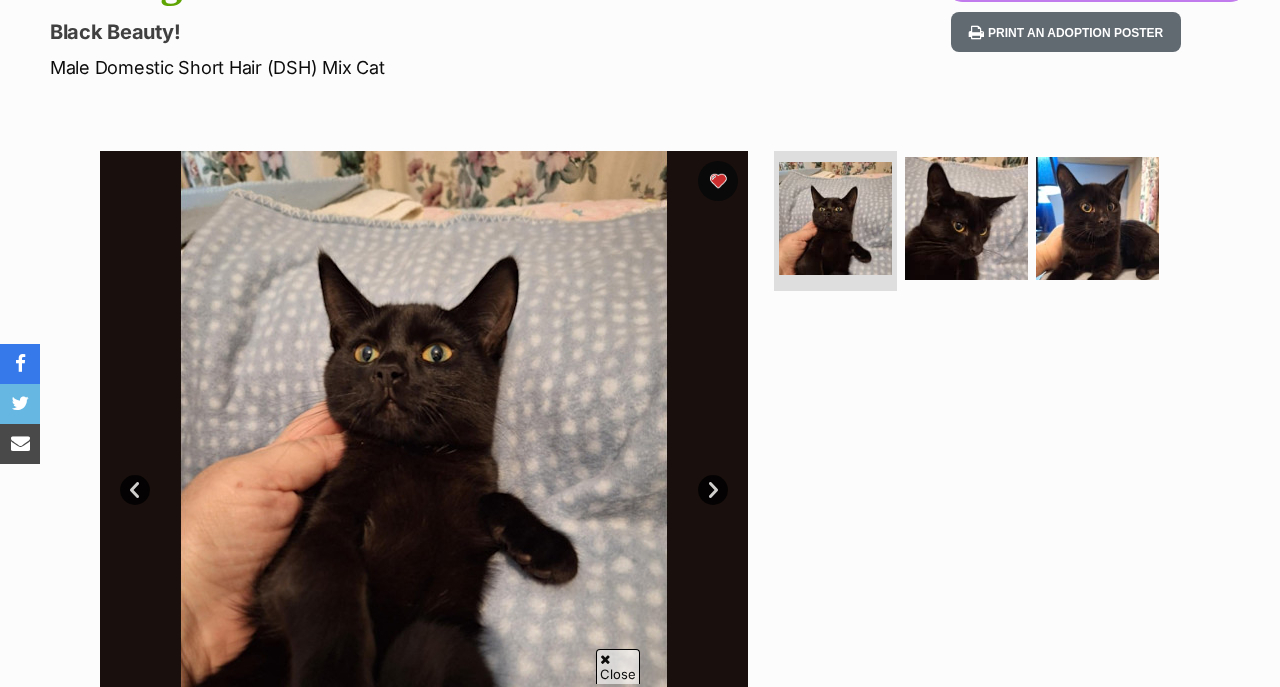 click at bounding box center [424, 475] 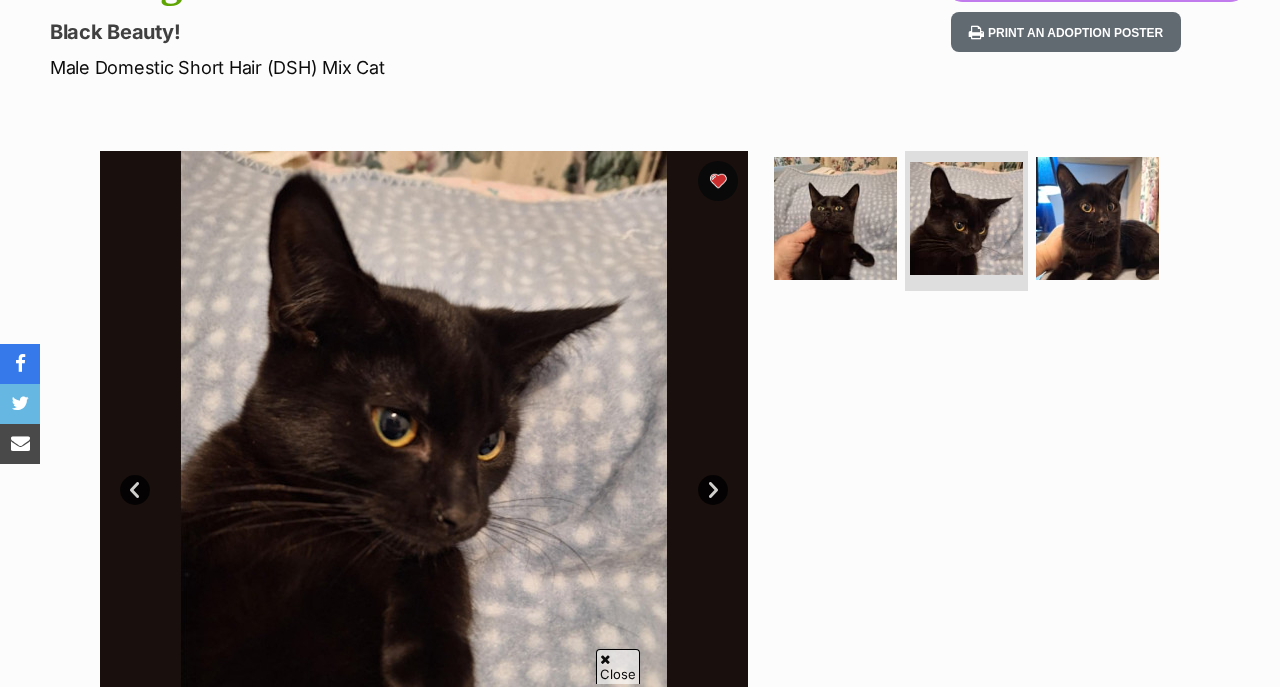 scroll, scrollTop: 0, scrollLeft: 0, axis: both 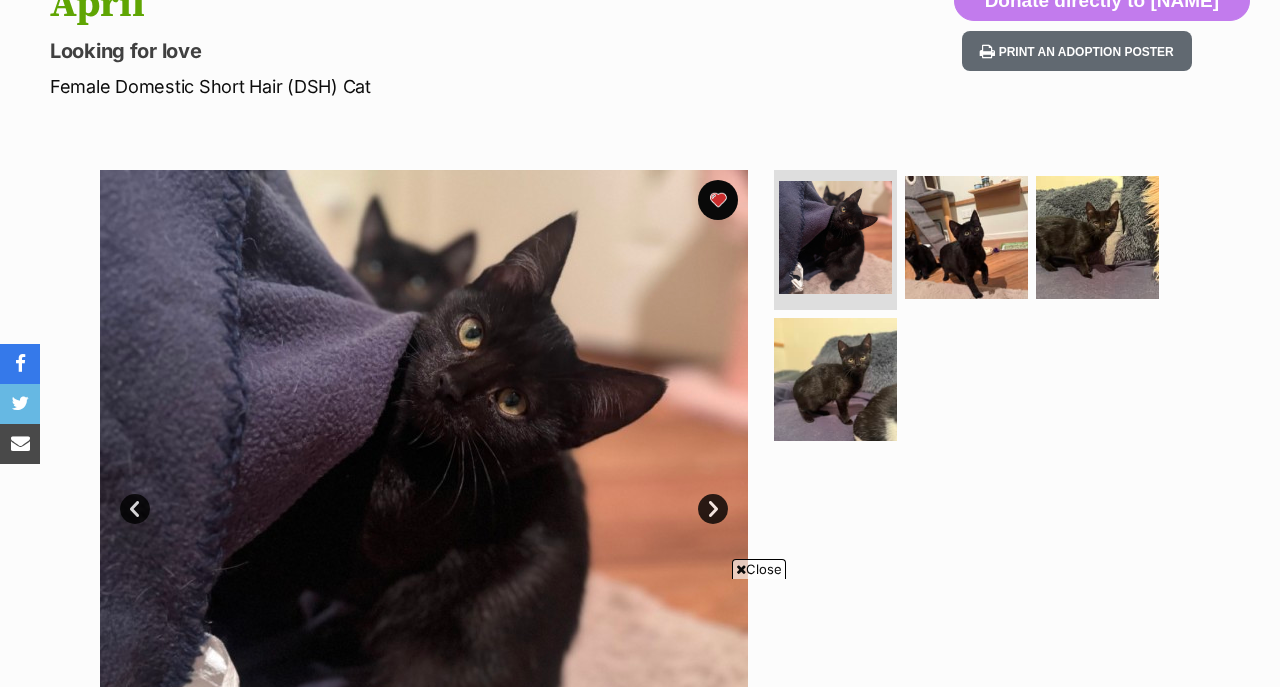 click on "Next" at bounding box center [713, 509] 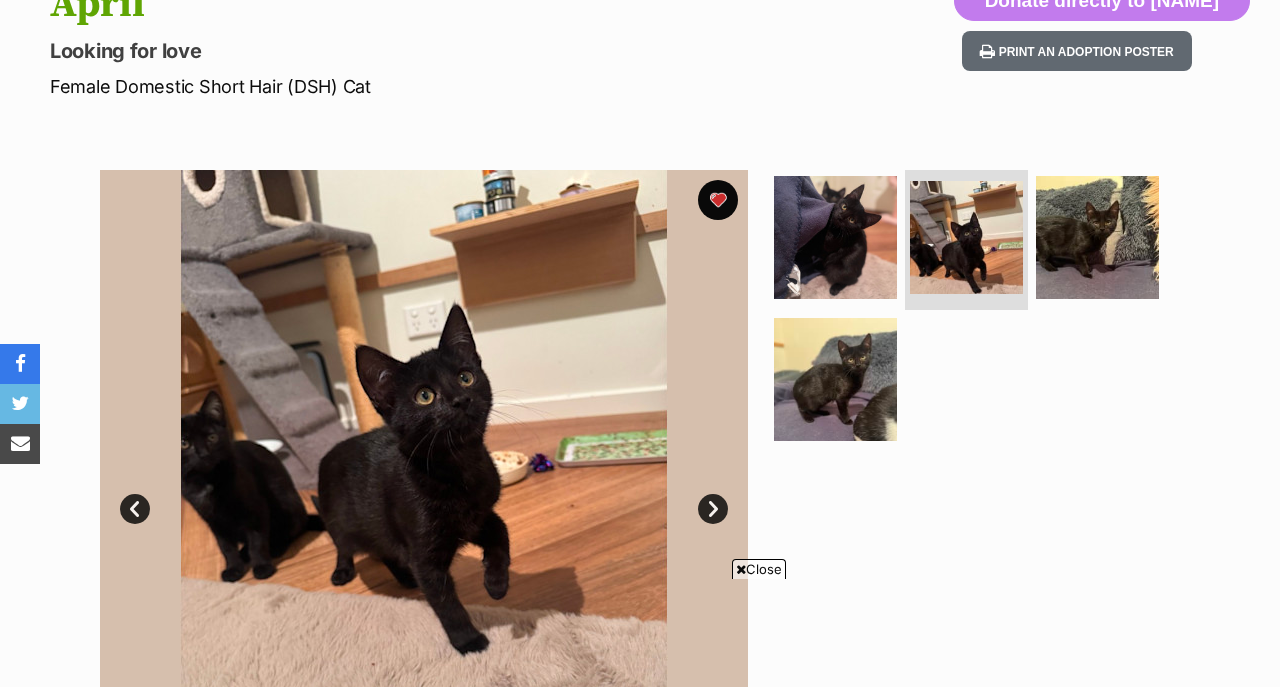 scroll, scrollTop: 0, scrollLeft: 0, axis: both 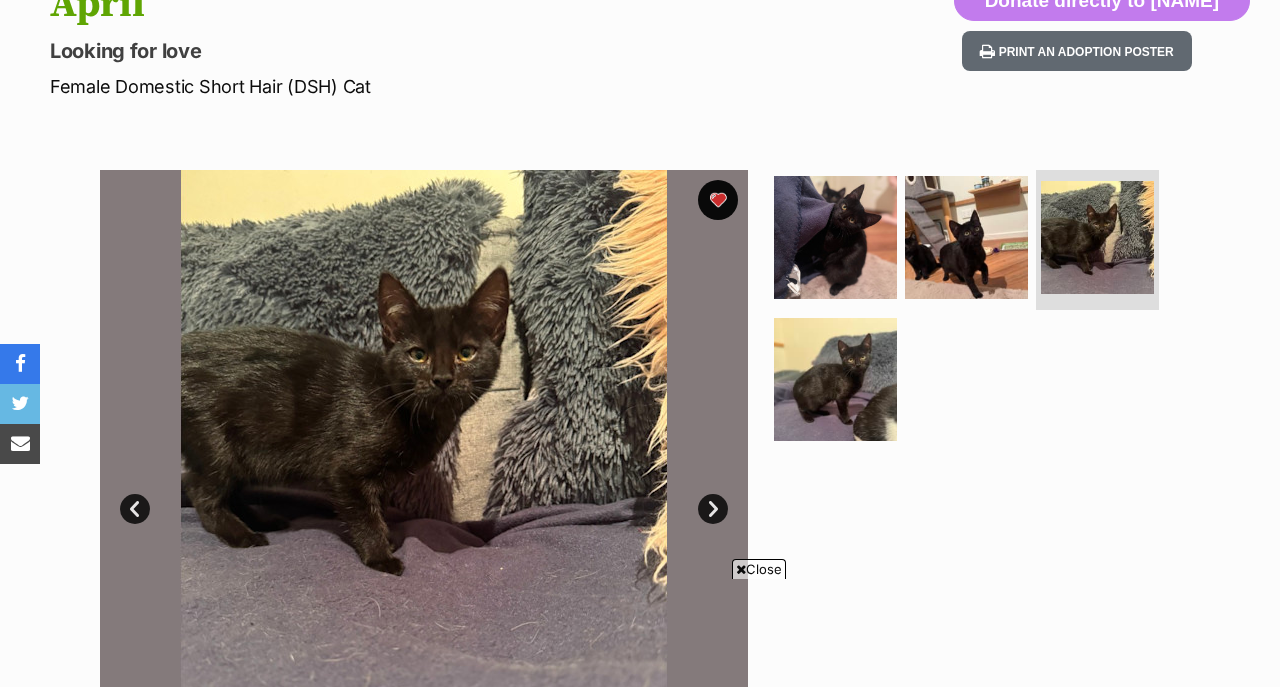 click on "Next" at bounding box center [713, 509] 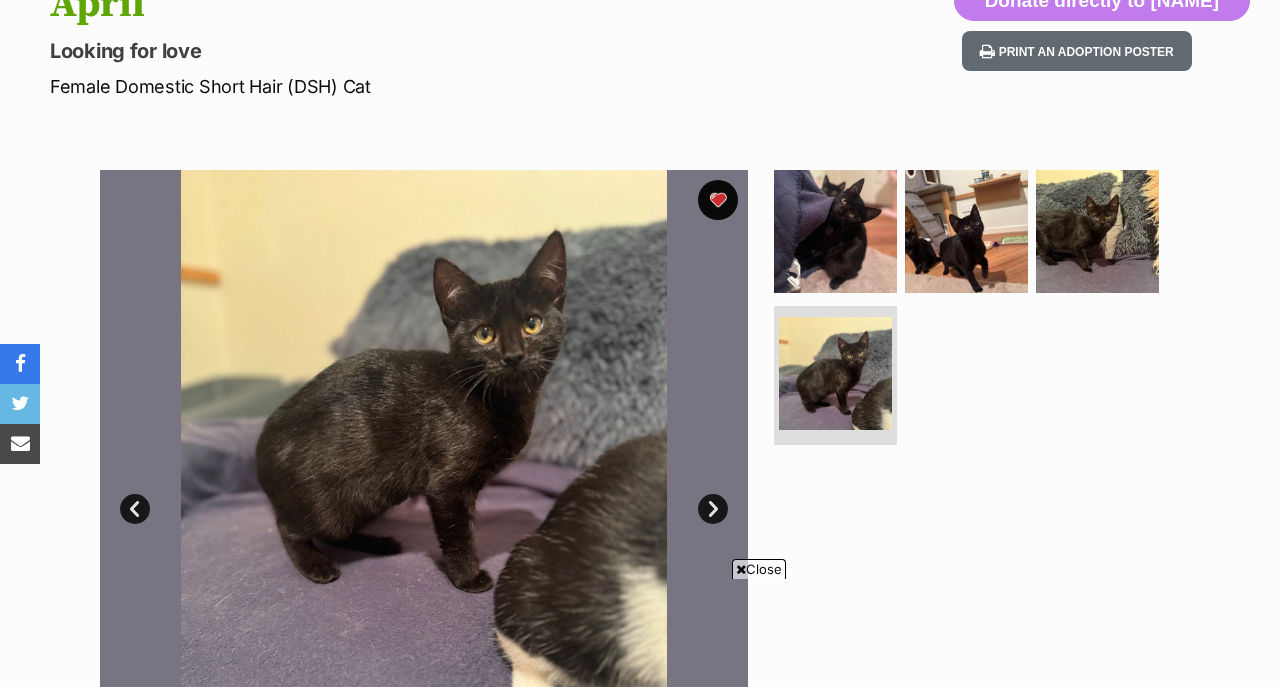 scroll, scrollTop: 0, scrollLeft: 0, axis: both 